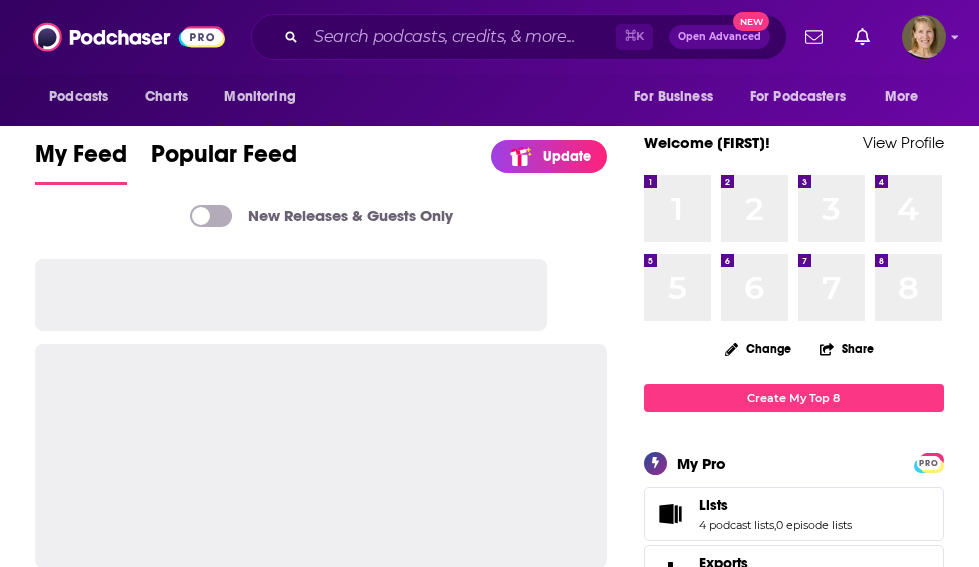 scroll, scrollTop: 0, scrollLeft: 0, axis: both 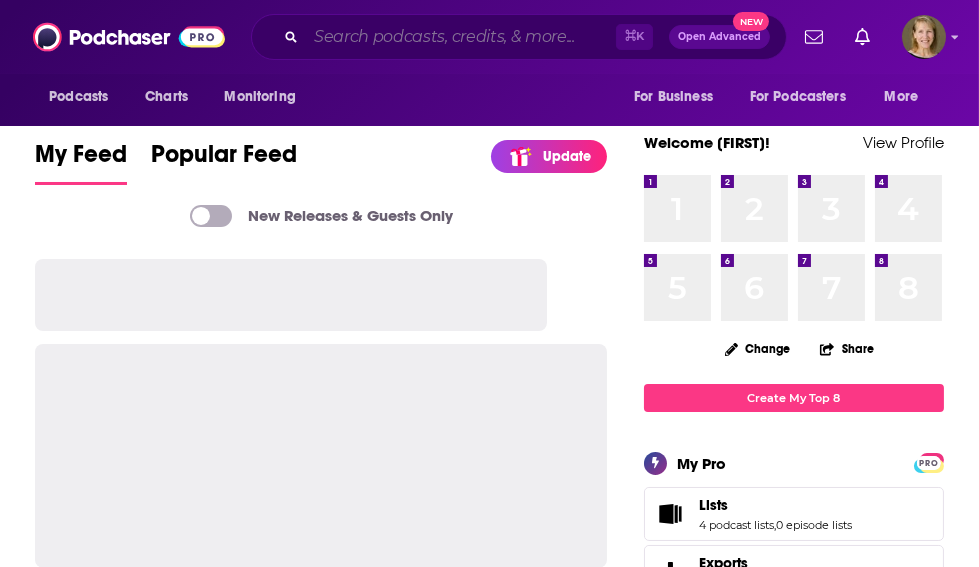 click at bounding box center [461, 37] 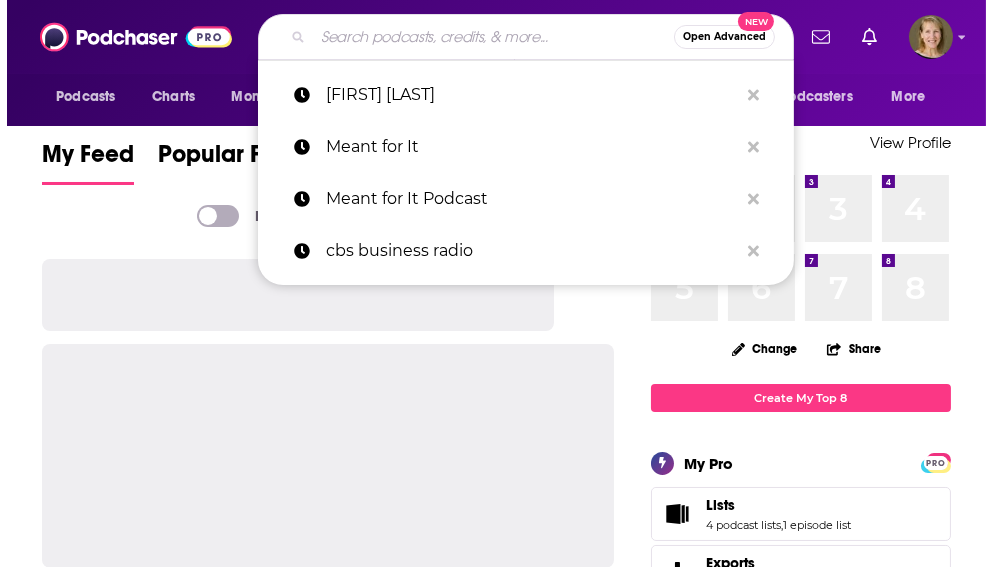 scroll, scrollTop: 0, scrollLeft: 0, axis: both 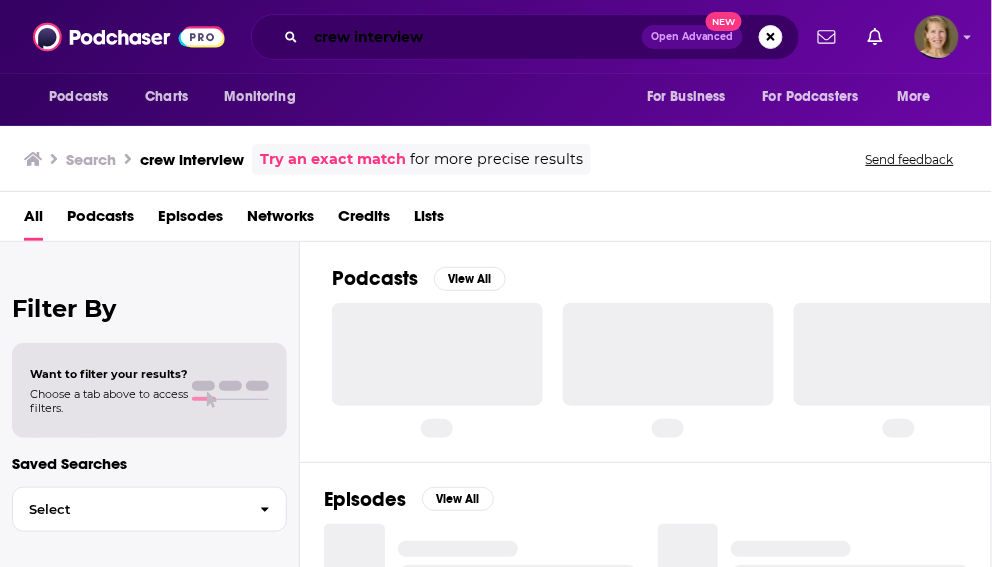 click on "crew interview" at bounding box center (474, 37) 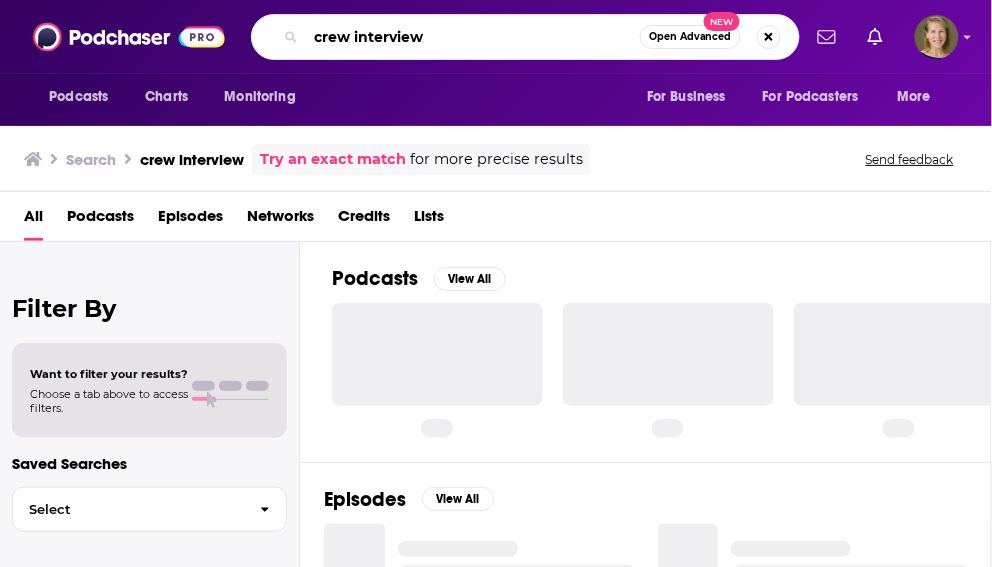drag, startPoint x: 354, startPoint y: 38, endPoint x: 493, endPoint y: 38, distance: 139 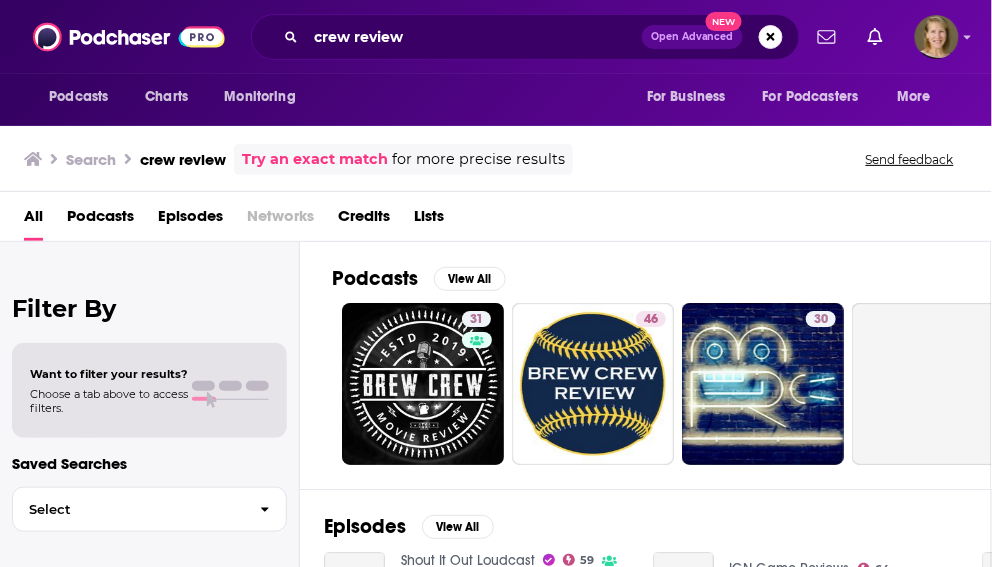 click on "Podcasts" at bounding box center (100, 220) 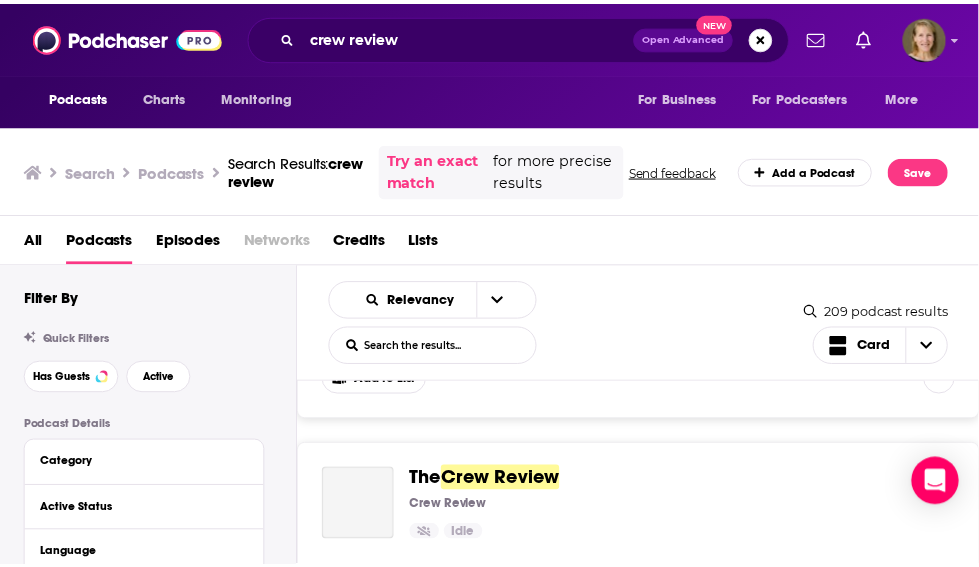 scroll, scrollTop: 1331, scrollLeft: 0, axis: vertical 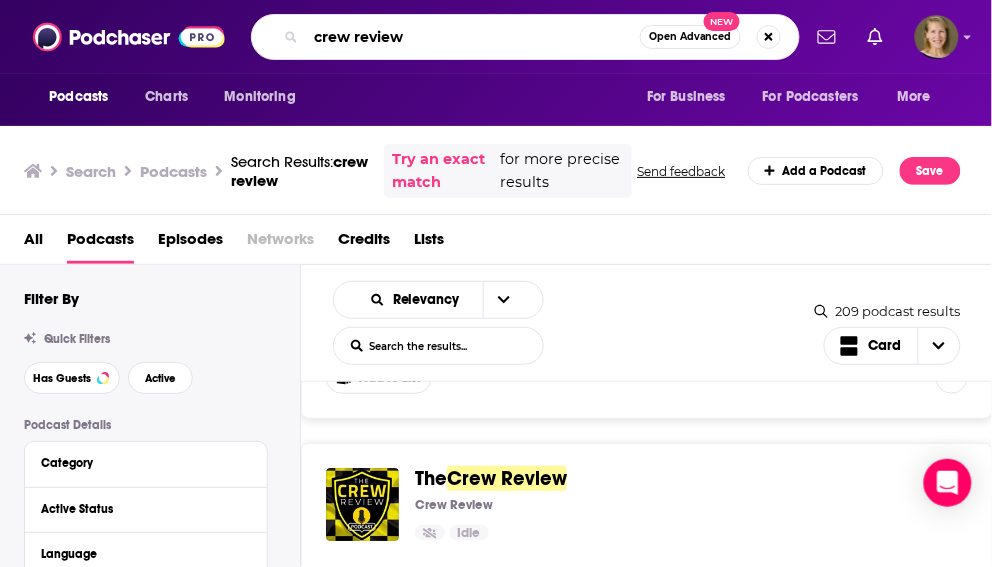 click on "crew review" at bounding box center (473, 37) 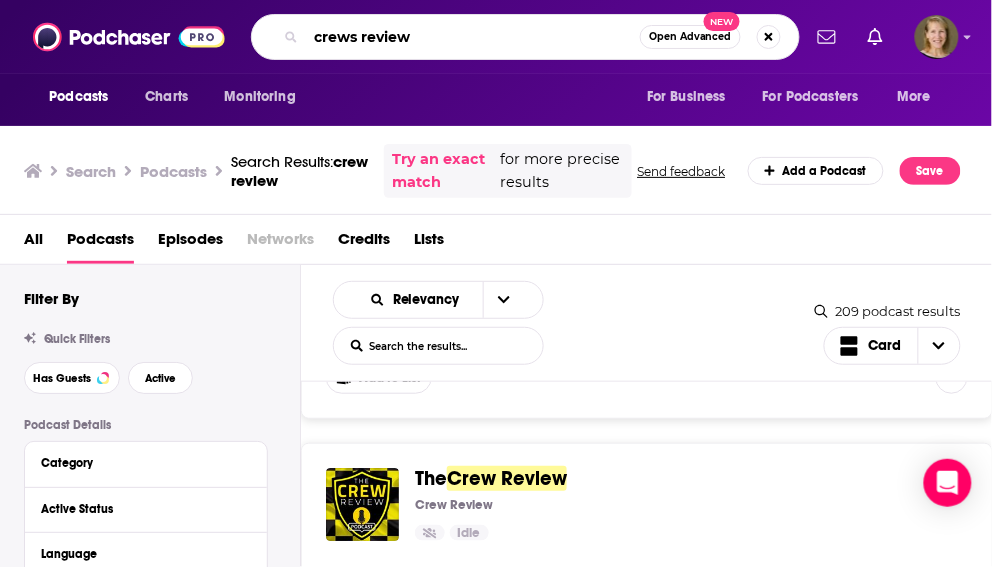 click on "crews review" at bounding box center [473, 37] 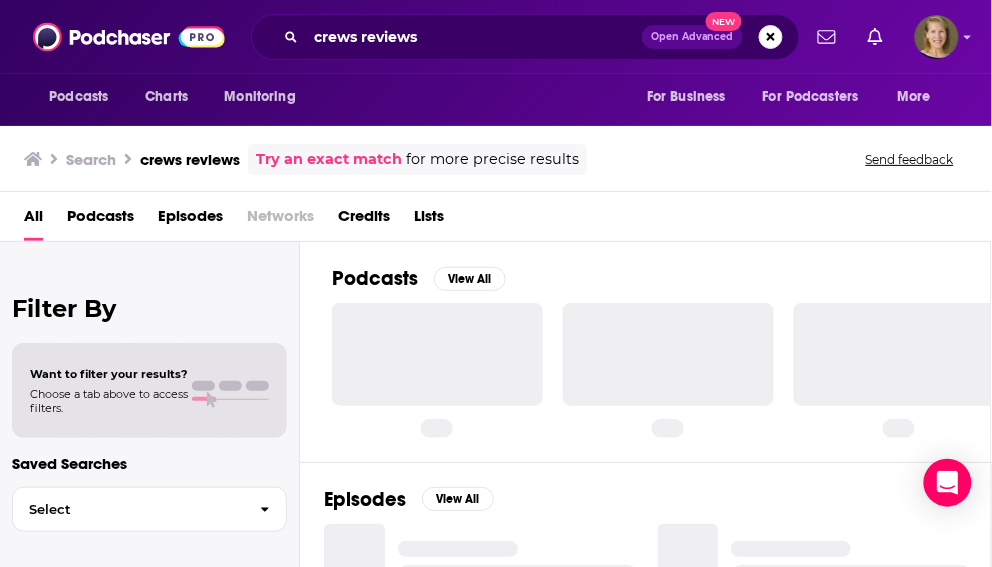 click on "Podcasts" at bounding box center [100, 220] 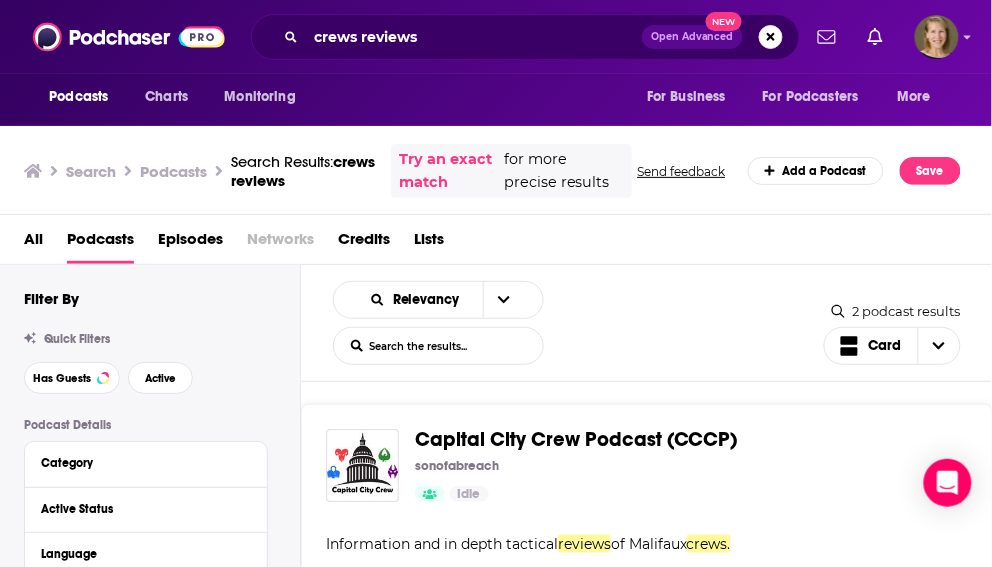 scroll, scrollTop: 0, scrollLeft: 0, axis: both 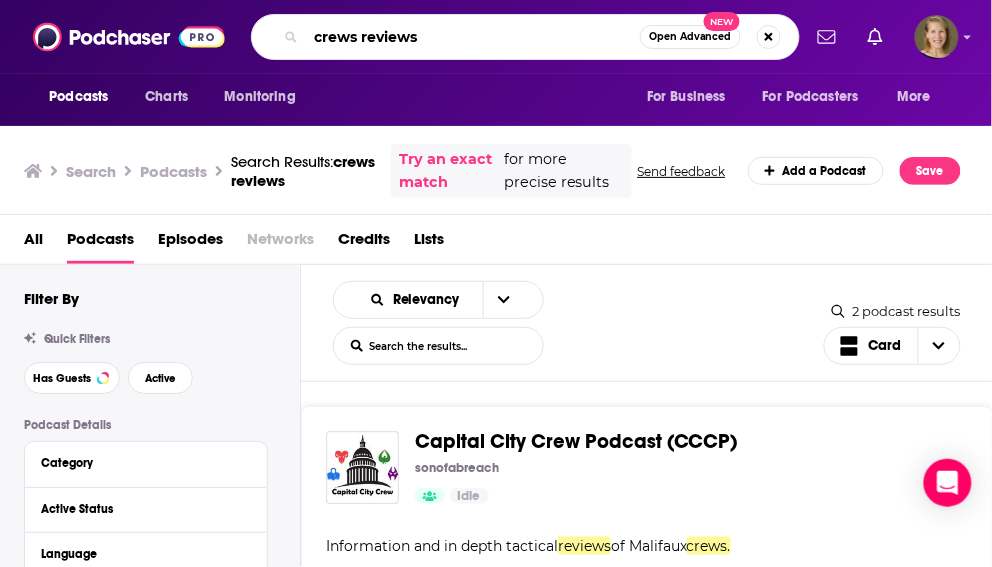 drag, startPoint x: 347, startPoint y: 24, endPoint x: 363, endPoint y: 25, distance: 16.03122 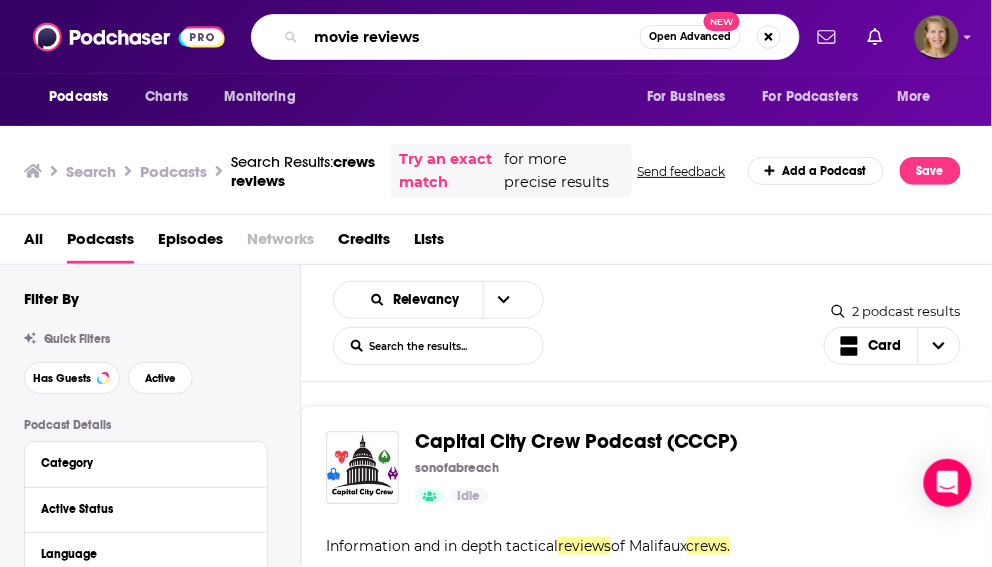 type on "movie reviews" 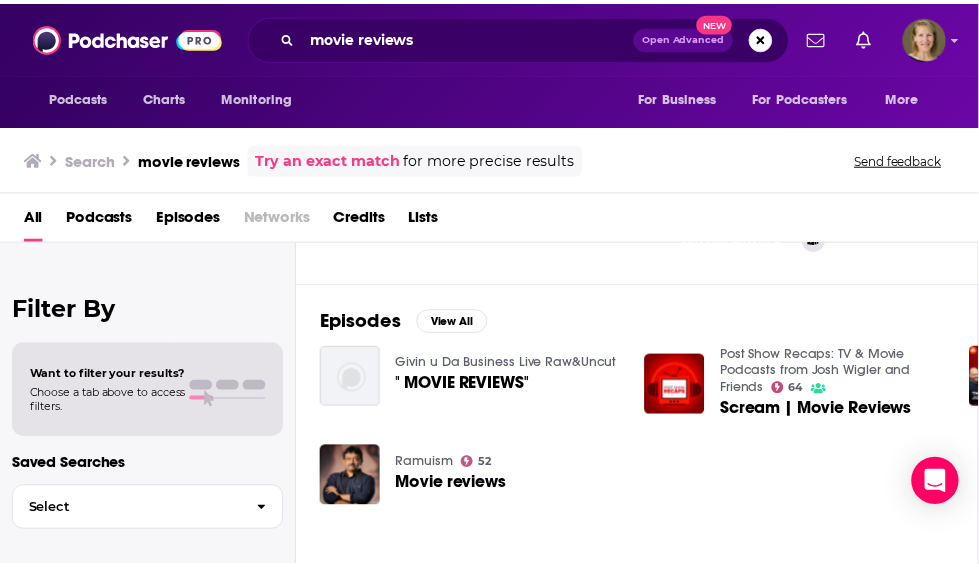 scroll, scrollTop: 260, scrollLeft: 0, axis: vertical 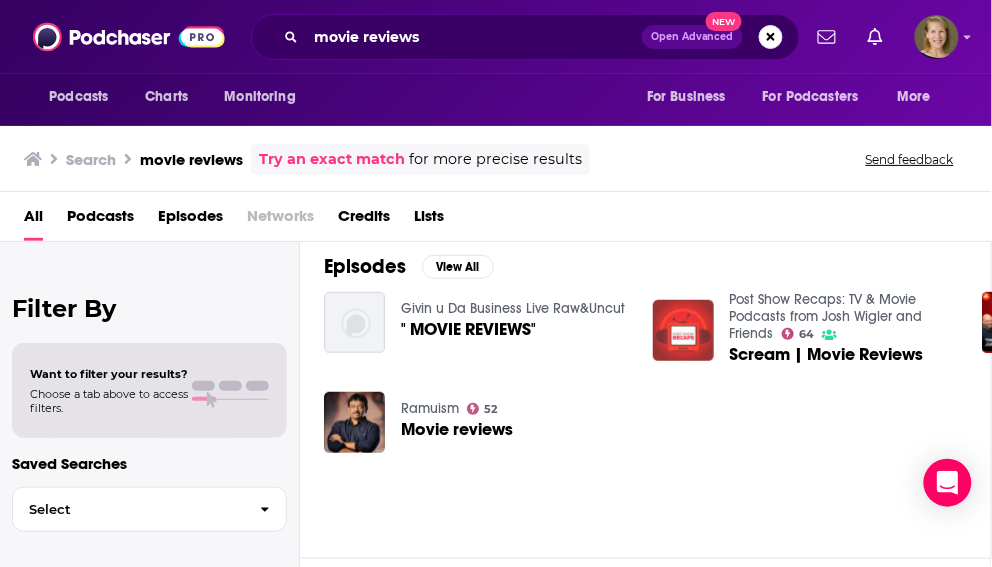 click at bounding box center [683, 330] 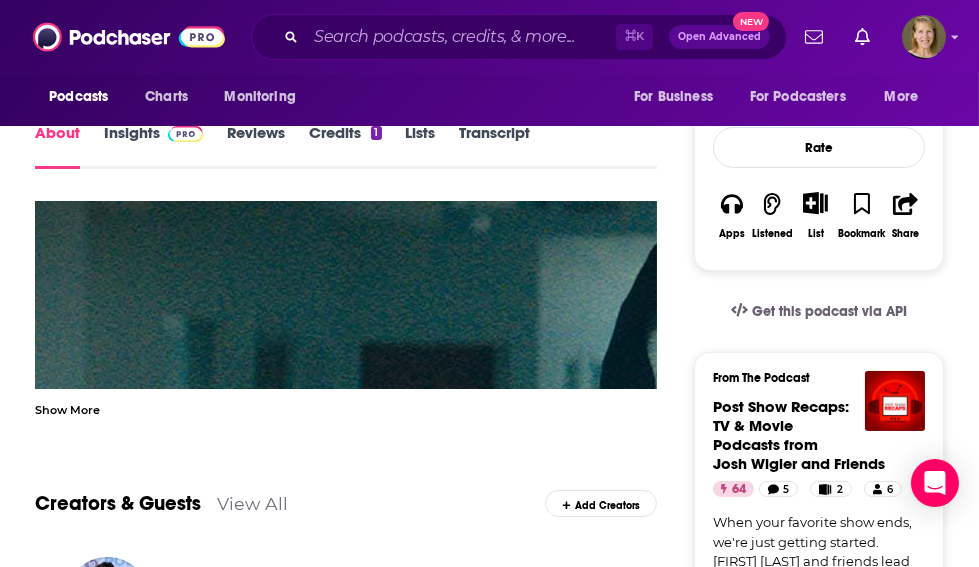 scroll, scrollTop: 226, scrollLeft: 0, axis: vertical 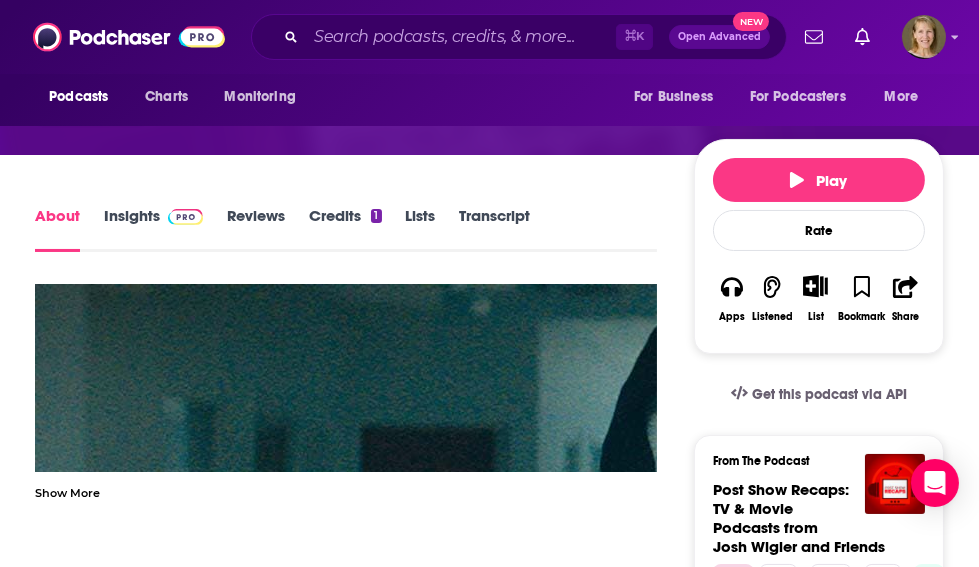 click on "Insights" at bounding box center [153, 229] 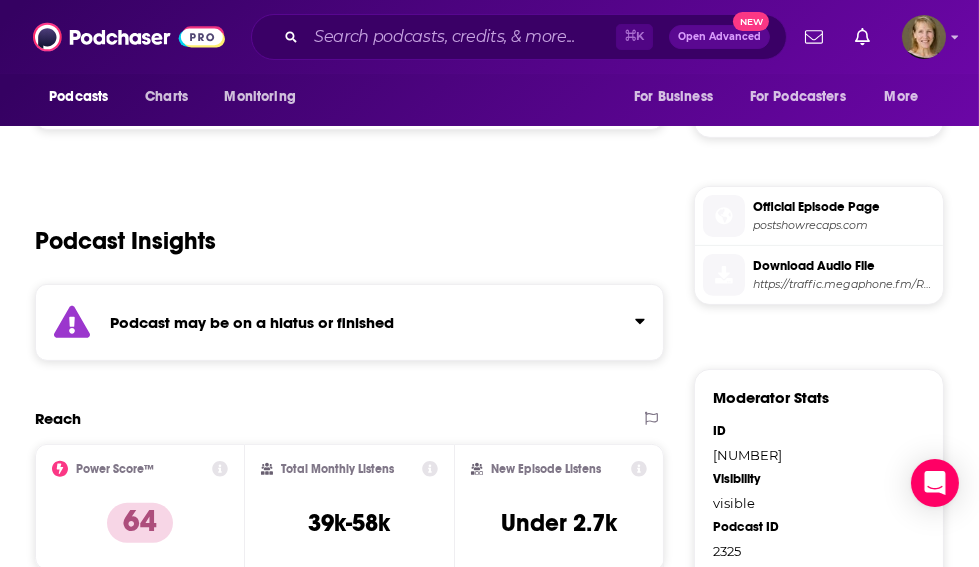 scroll, scrollTop: 1082, scrollLeft: 0, axis: vertical 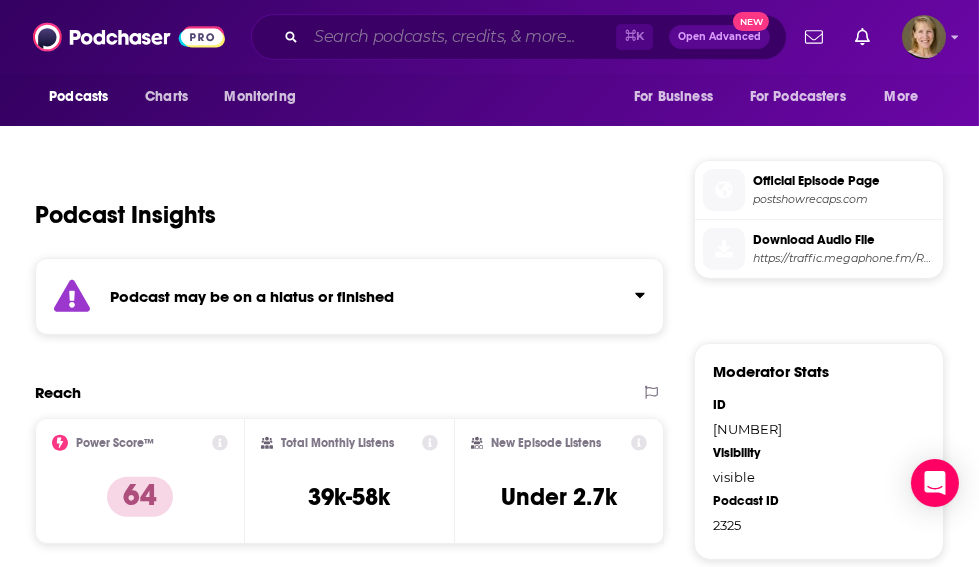 click at bounding box center [461, 37] 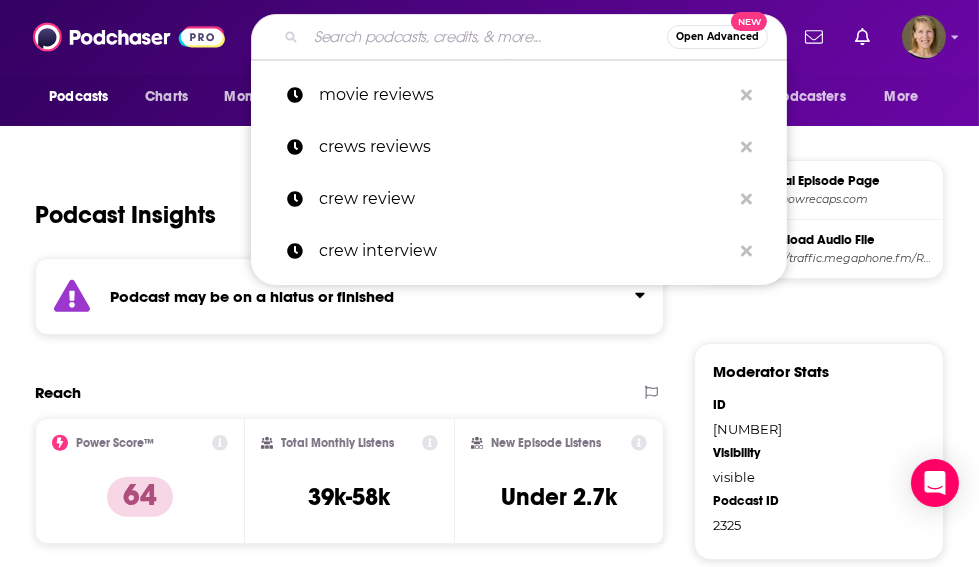 paste on "Confessions of a Debut Novelist" 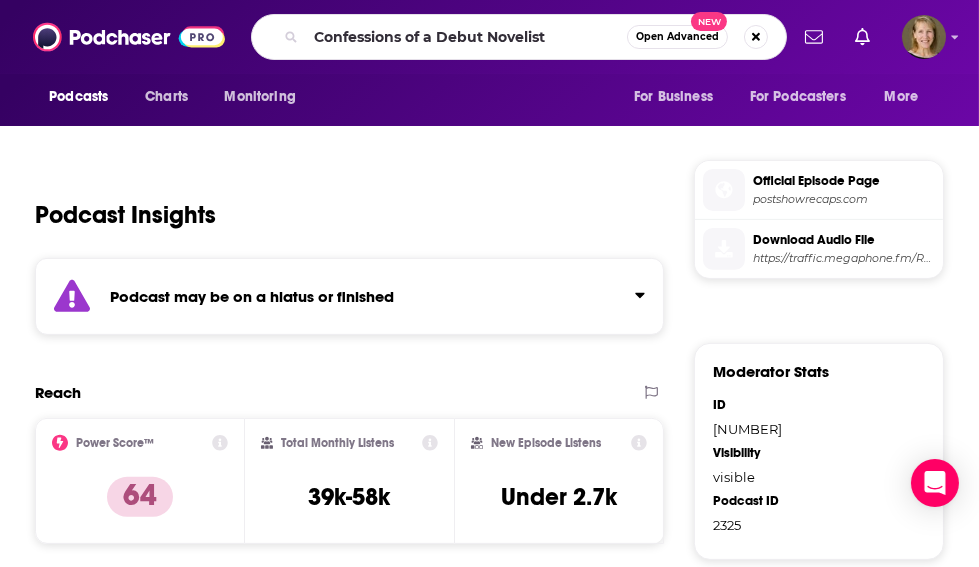 scroll, scrollTop: 0, scrollLeft: 0, axis: both 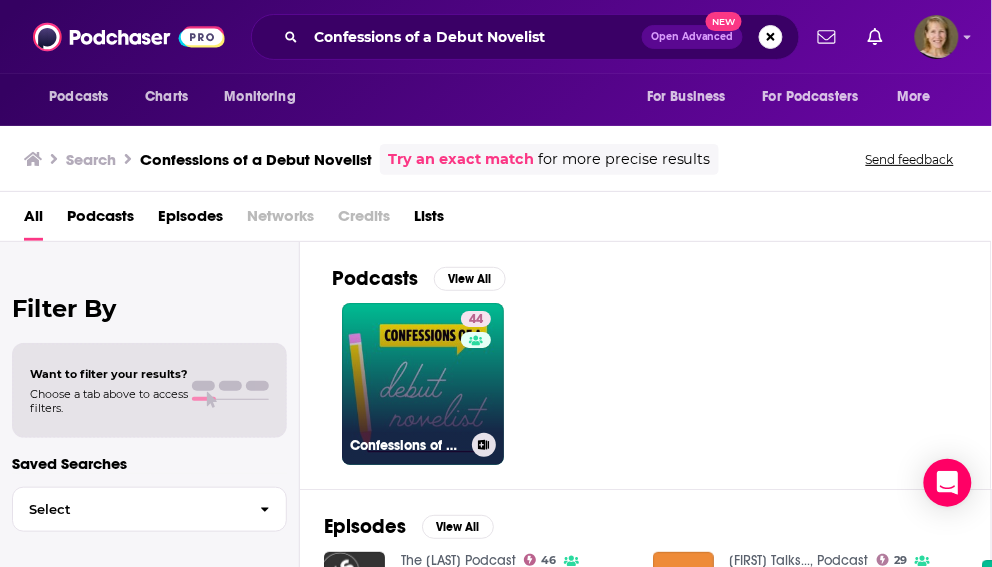 click on "[NUMBER] Confessions of a Debut Novelist" at bounding box center [423, 384] 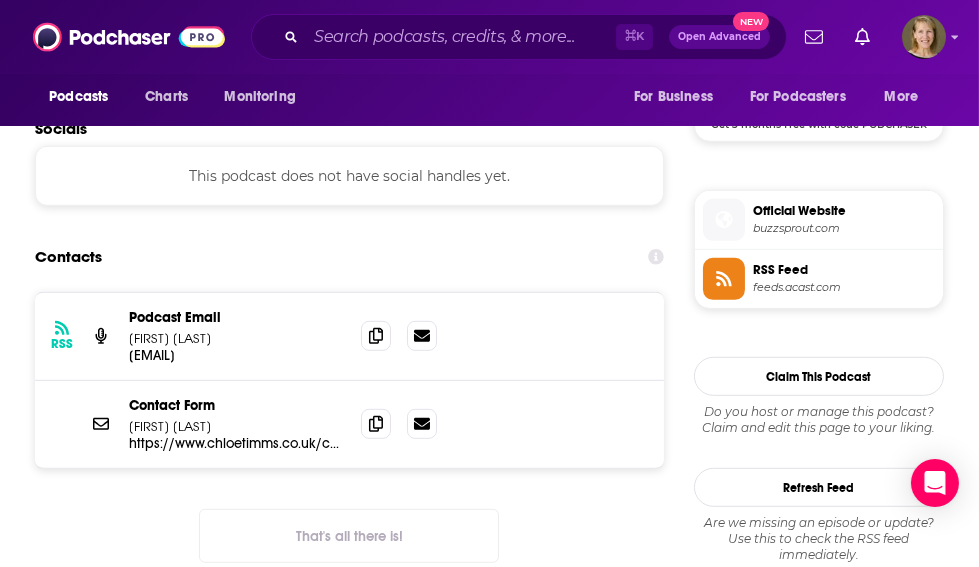 scroll, scrollTop: 1734, scrollLeft: 0, axis: vertical 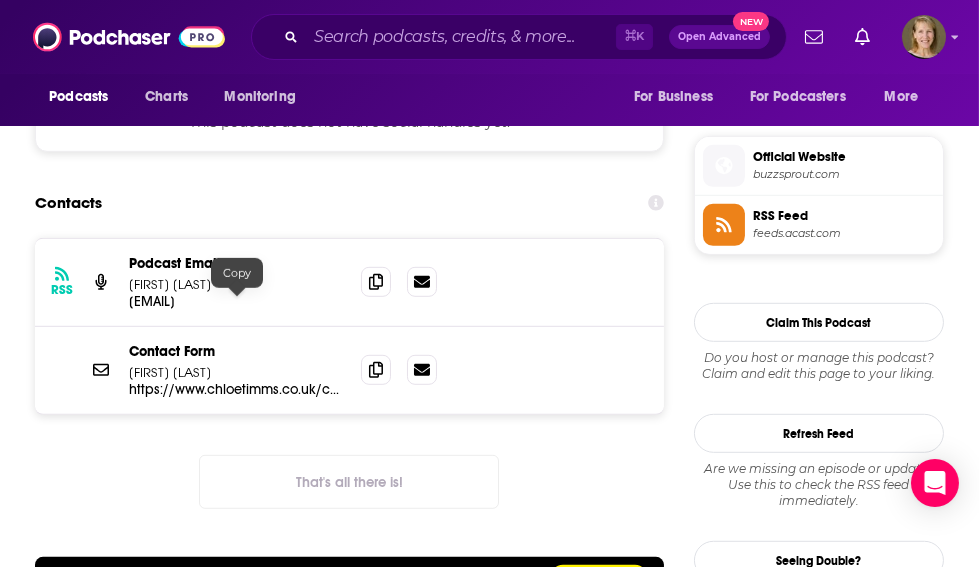 click on "[EMAIL]" at bounding box center (237, 301) 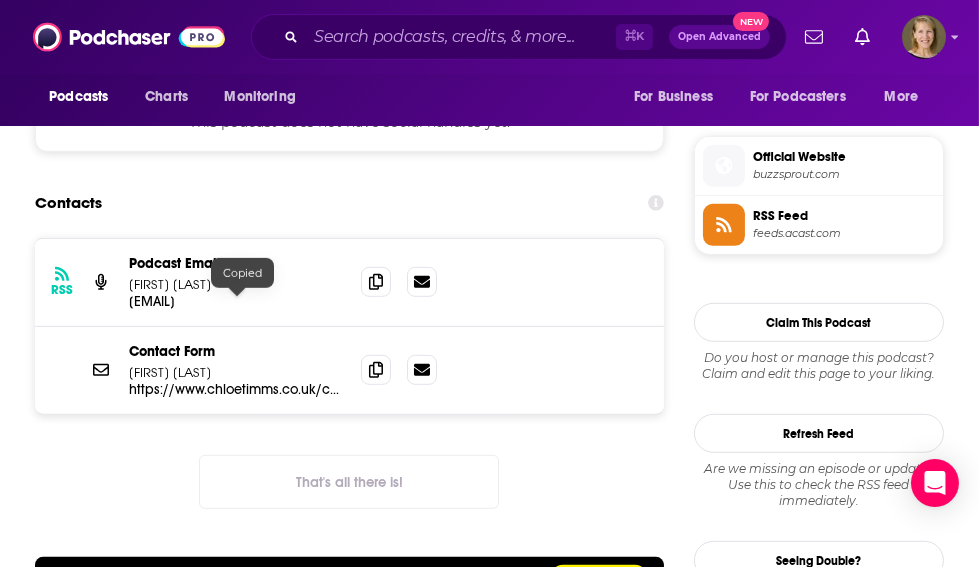 click on "[EMAIL]" at bounding box center [237, 301] 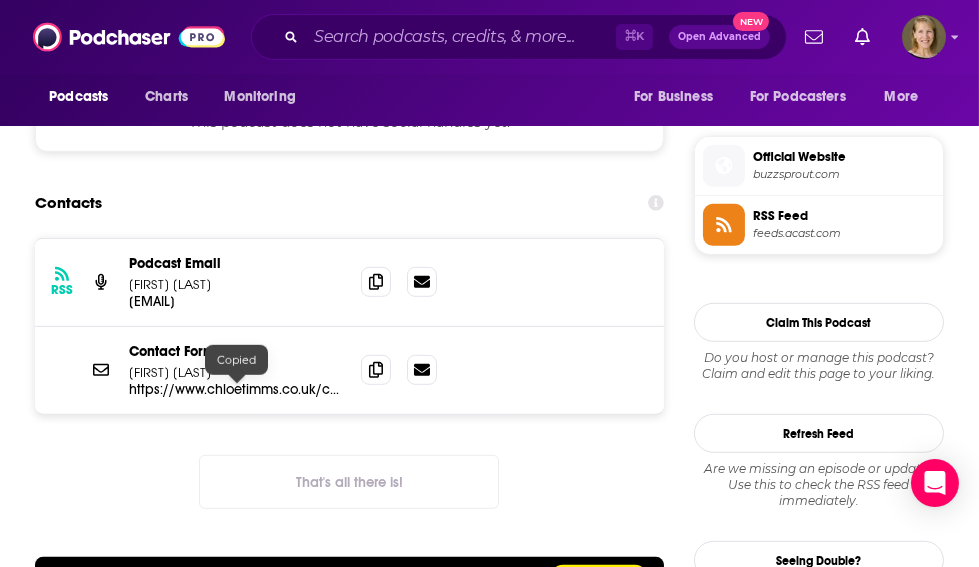 click on "https://www.chloetimms.co.uk/contact" at bounding box center (237, 389) 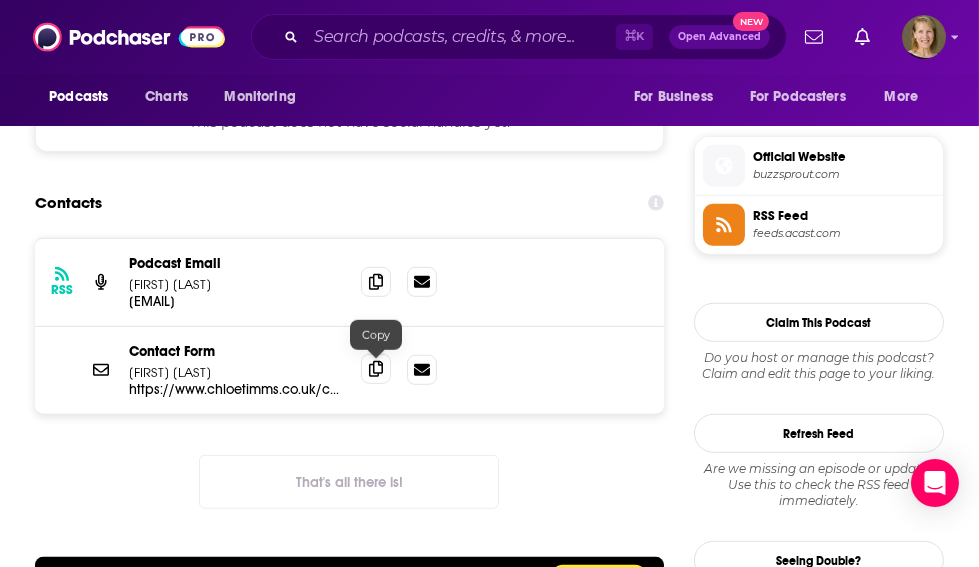 click 